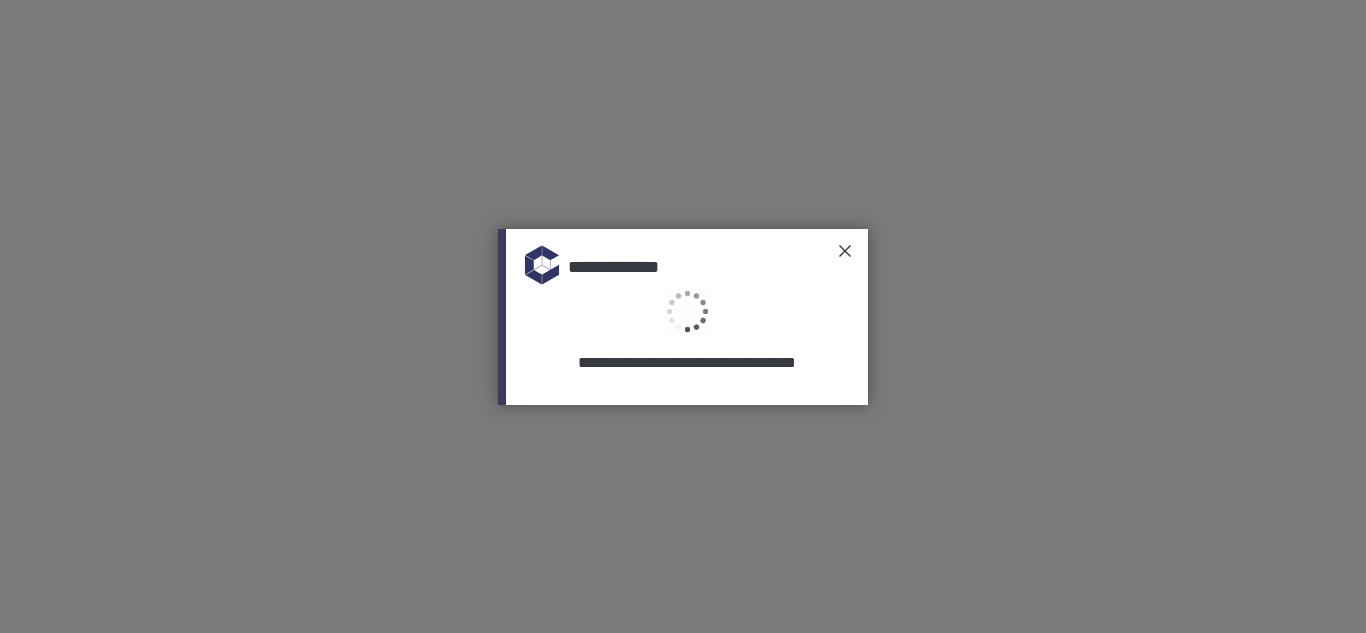 scroll, scrollTop: 0, scrollLeft: 0, axis: both 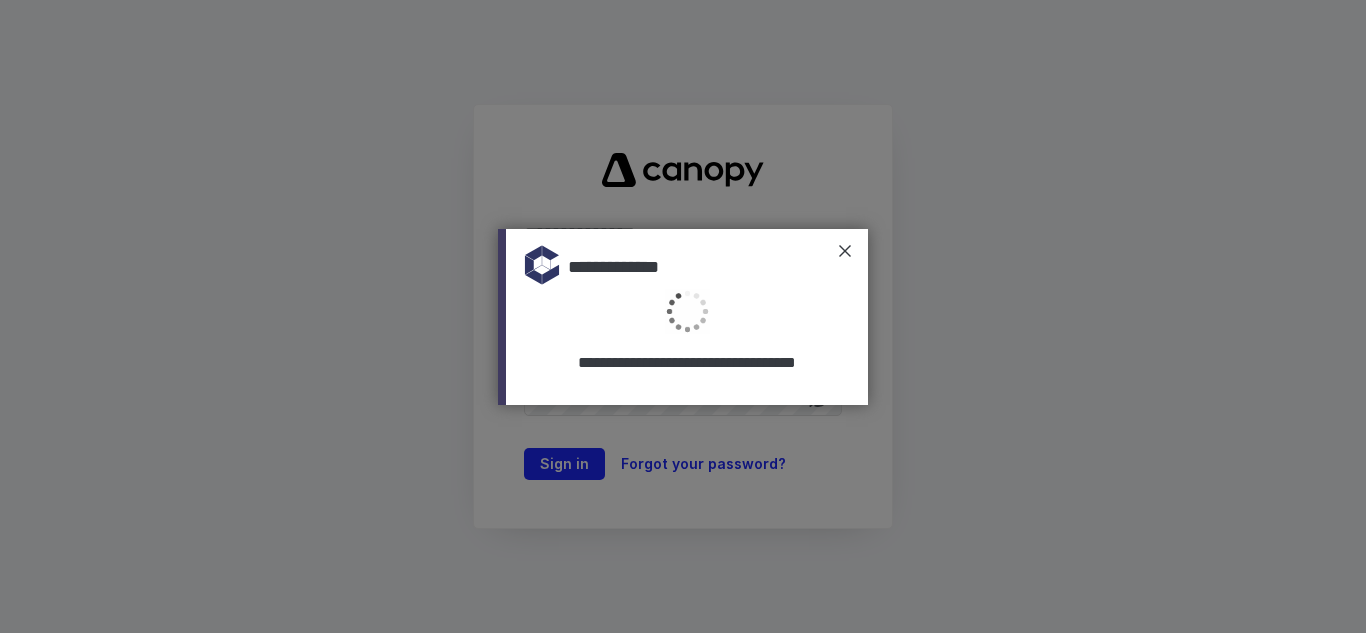 type on "**********" 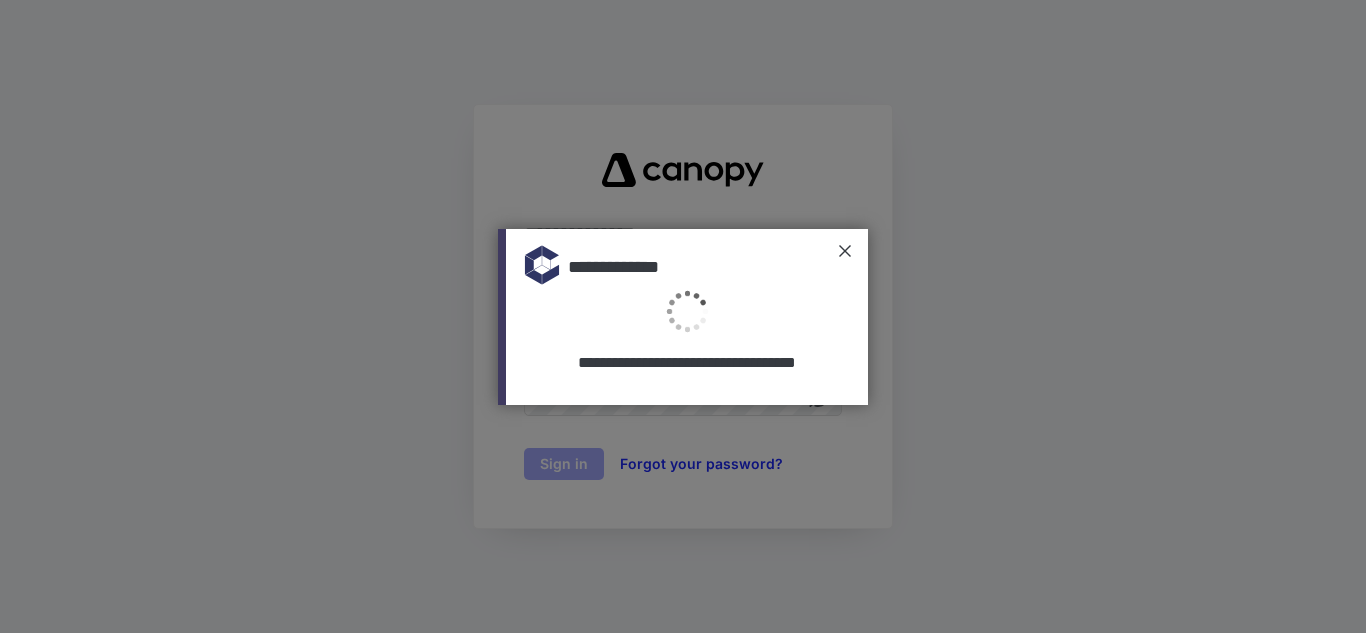 scroll, scrollTop: 0, scrollLeft: 0, axis: both 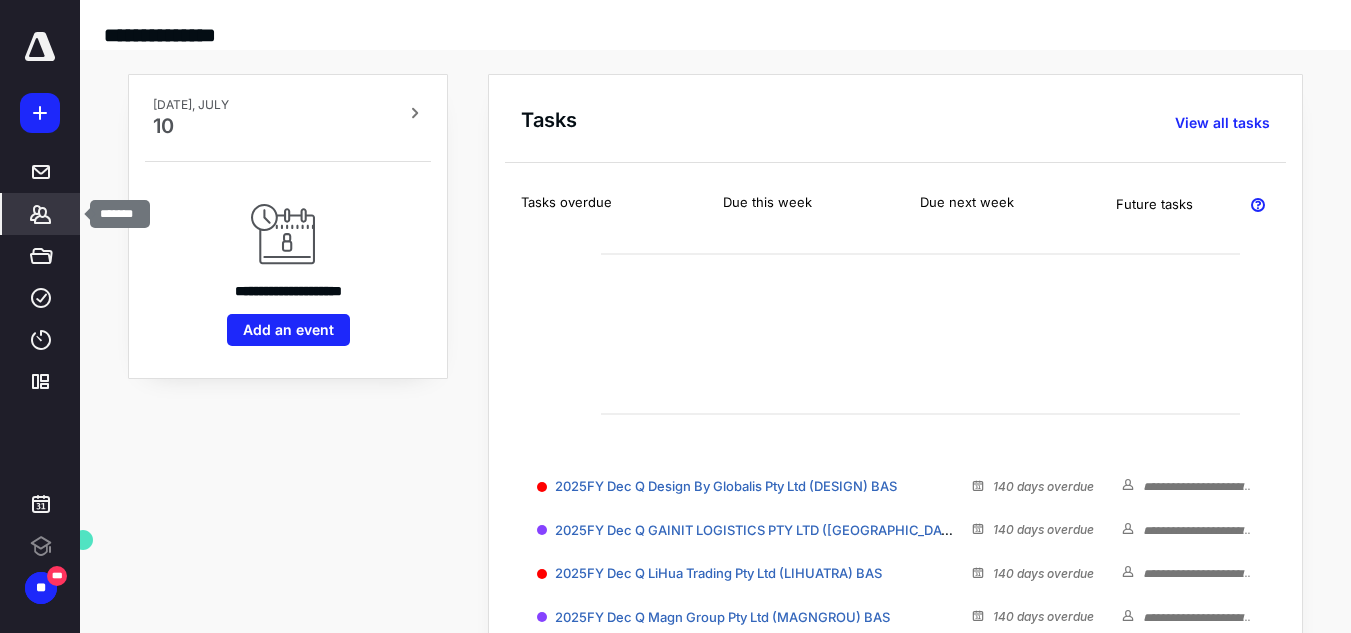 click on "*******" at bounding box center (41, 214) 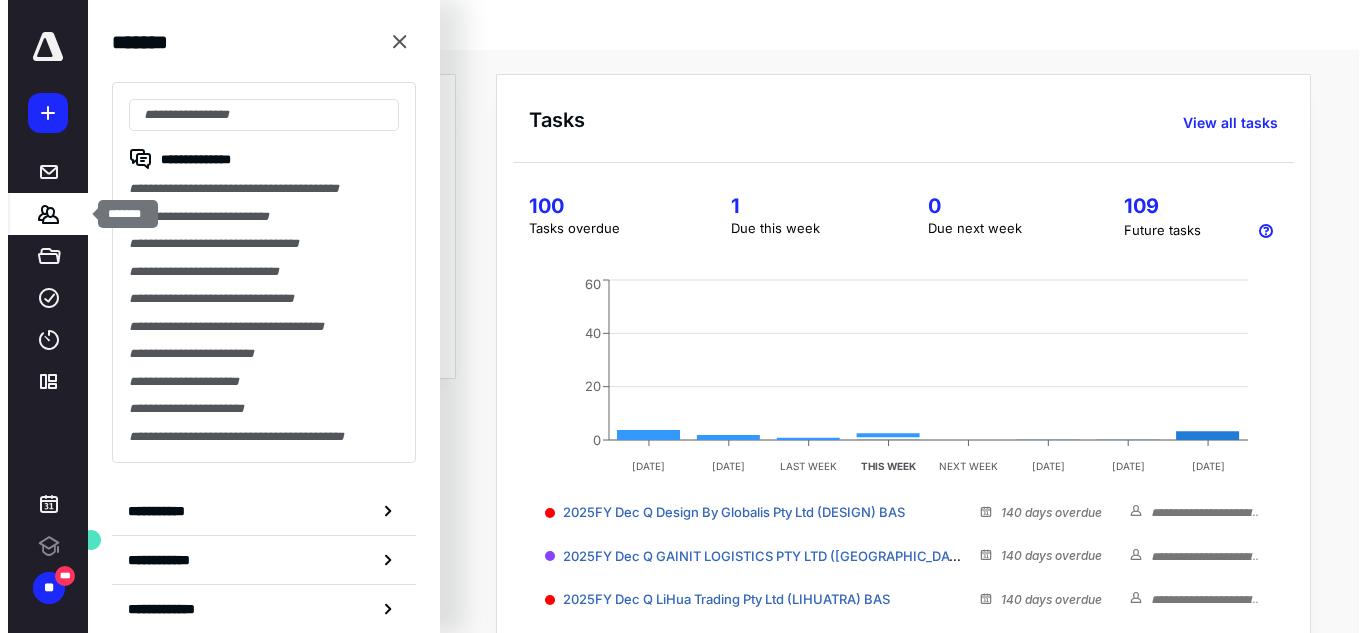 scroll, scrollTop: 0, scrollLeft: 0, axis: both 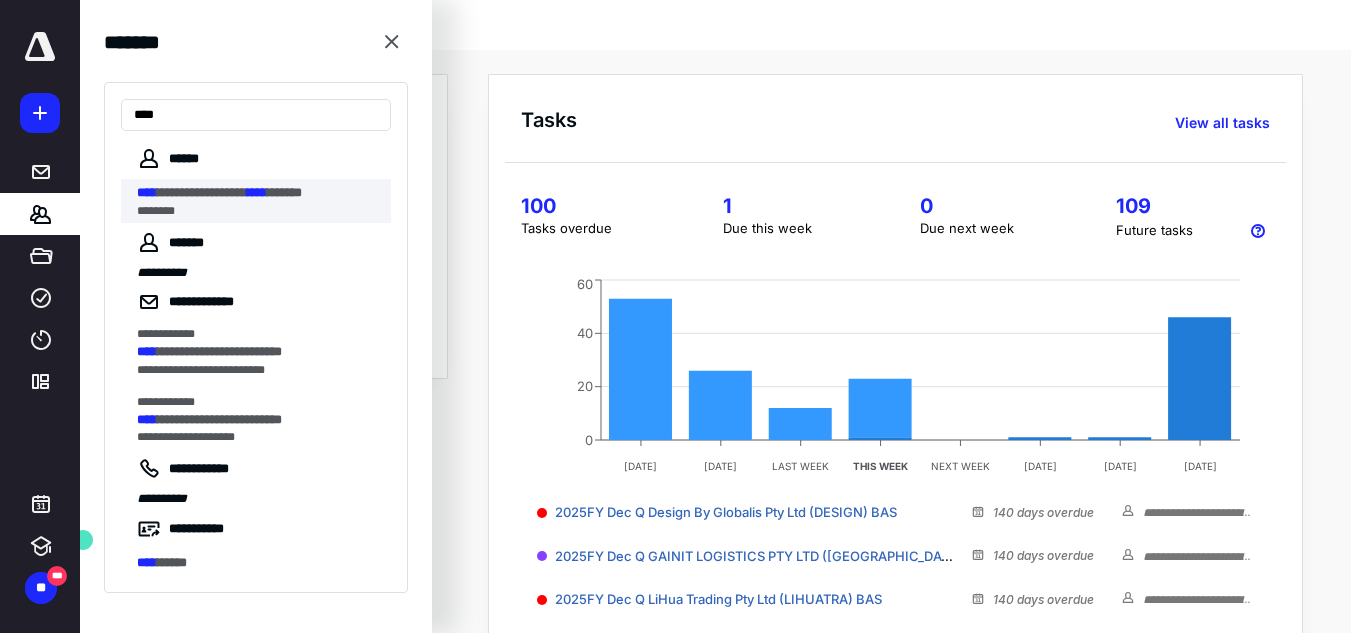 type on "****" 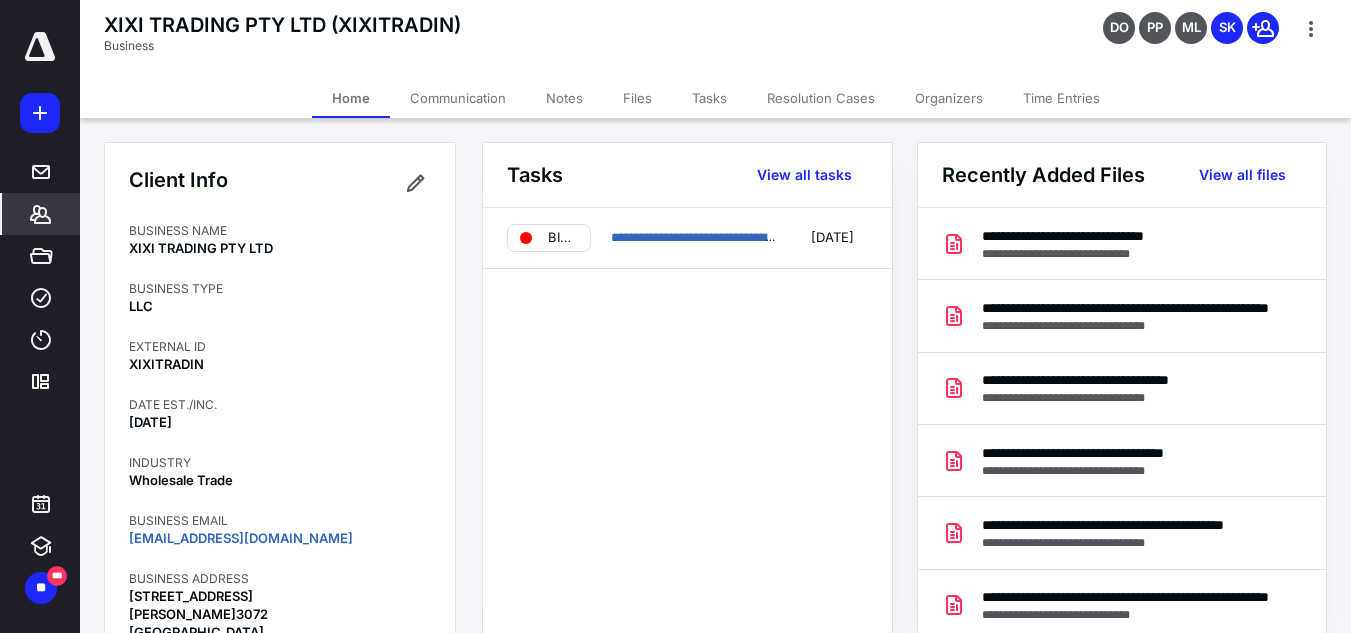 click on "Tasks" at bounding box center (709, 98) 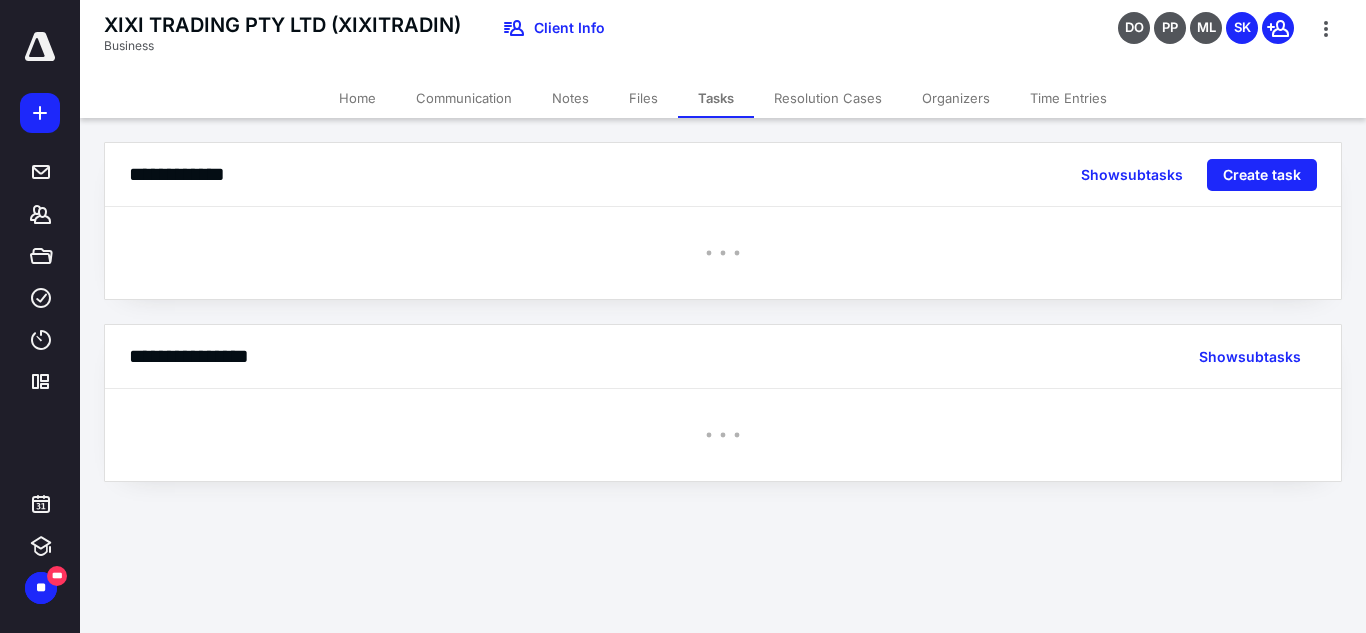 click on "Files" at bounding box center [643, 98] 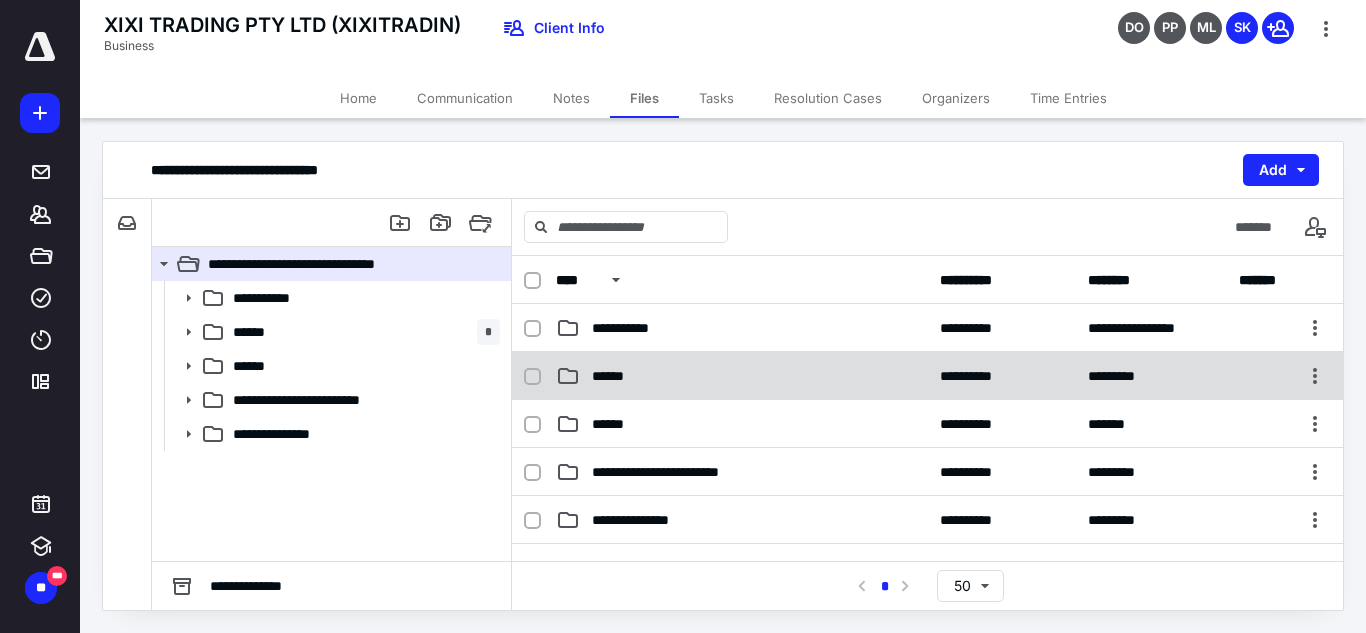 click on "**********" at bounding box center [927, 376] 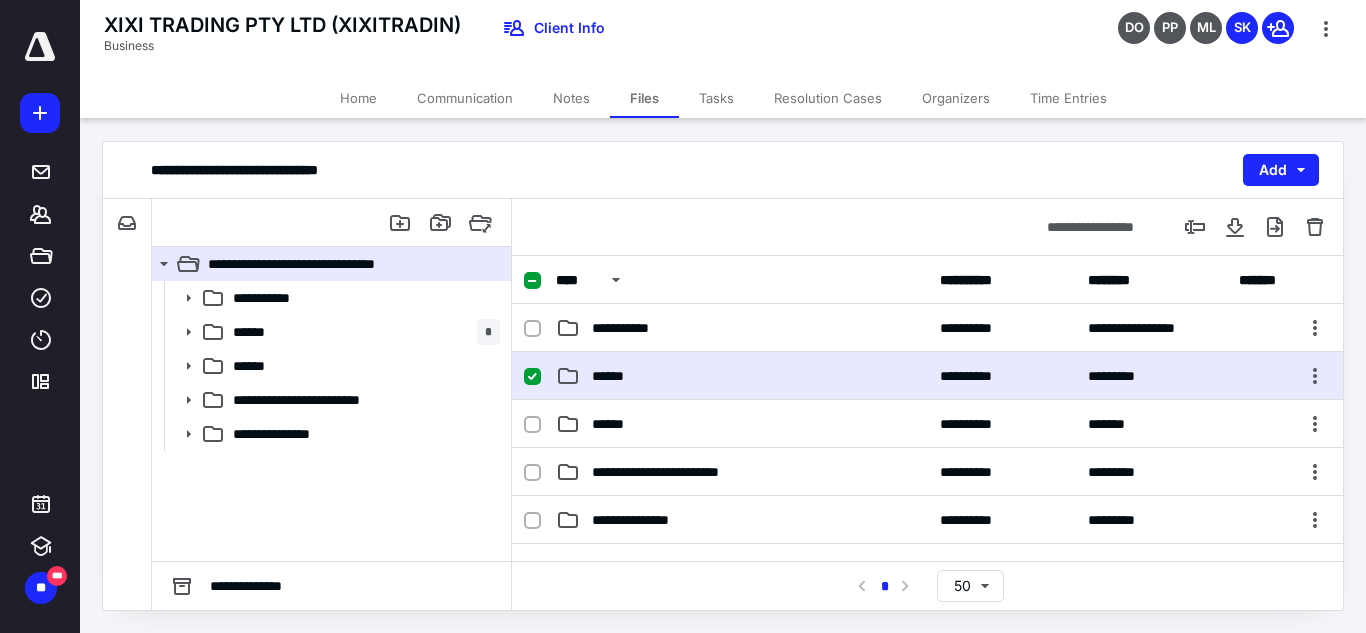 click on "**********" at bounding box center [927, 376] 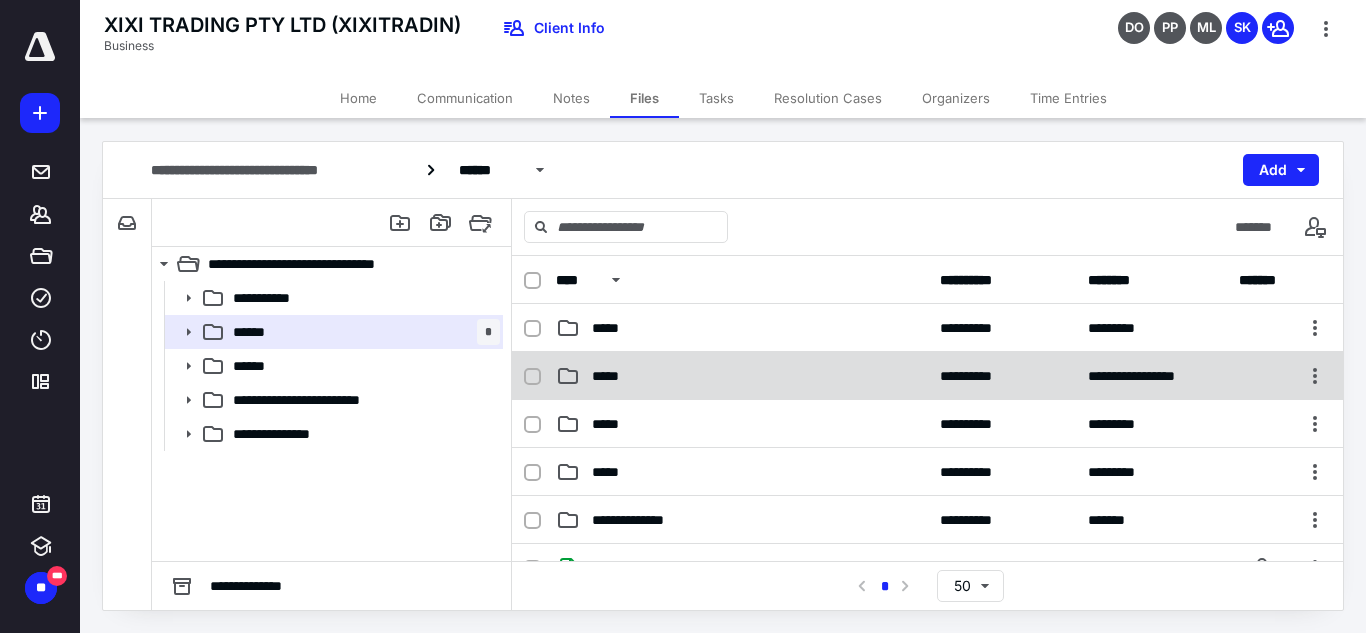 click on "*****" at bounding box center [611, 376] 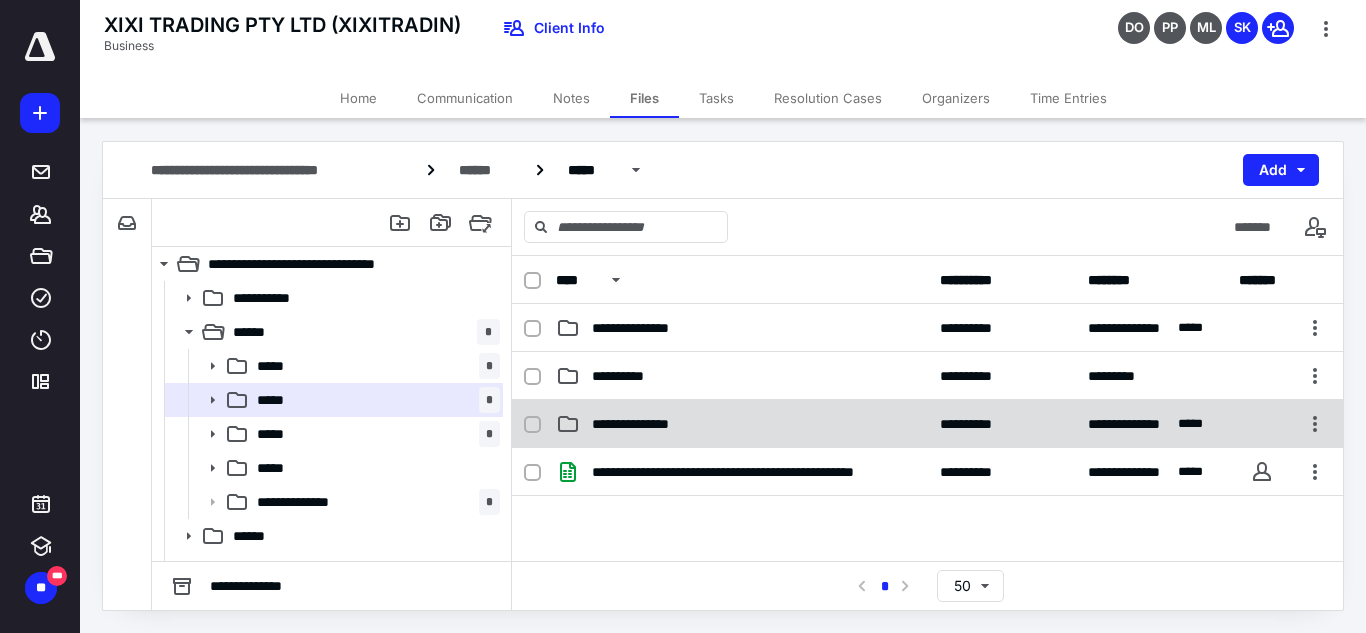 click on "**********" at bounding box center [649, 424] 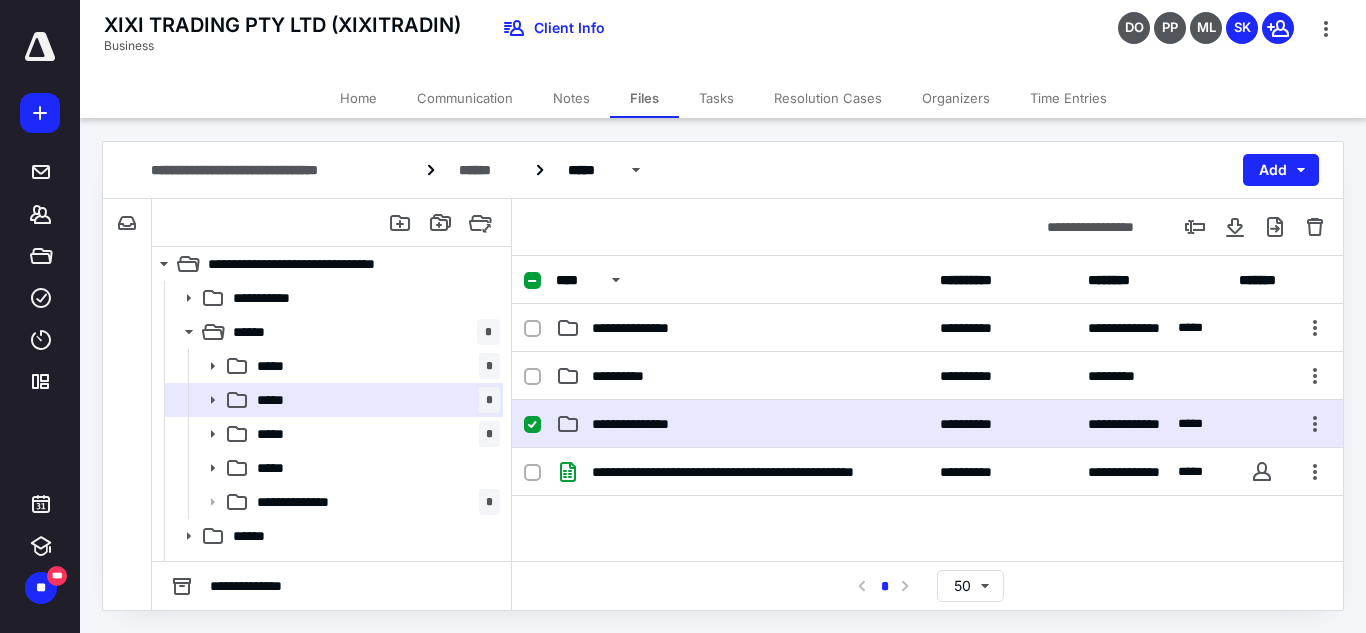 click on "**********" at bounding box center [649, 424] 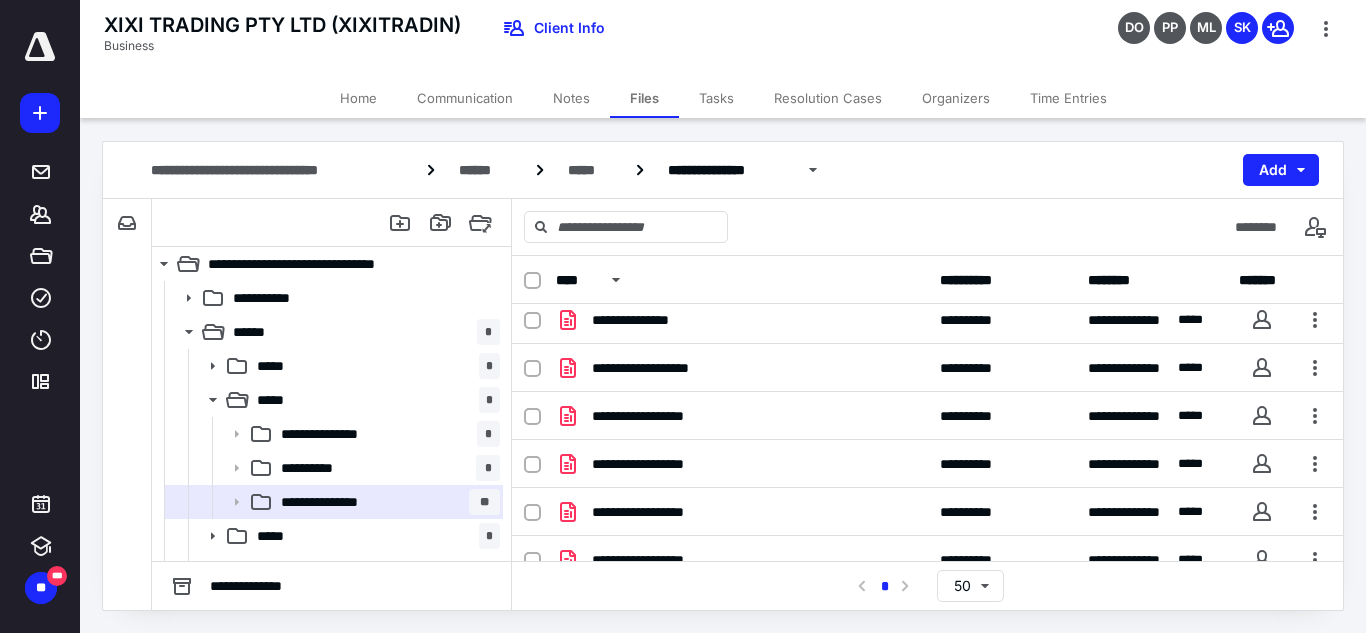 scroll, scrollTop: 943, scrollLeft: 0, axis: vertical 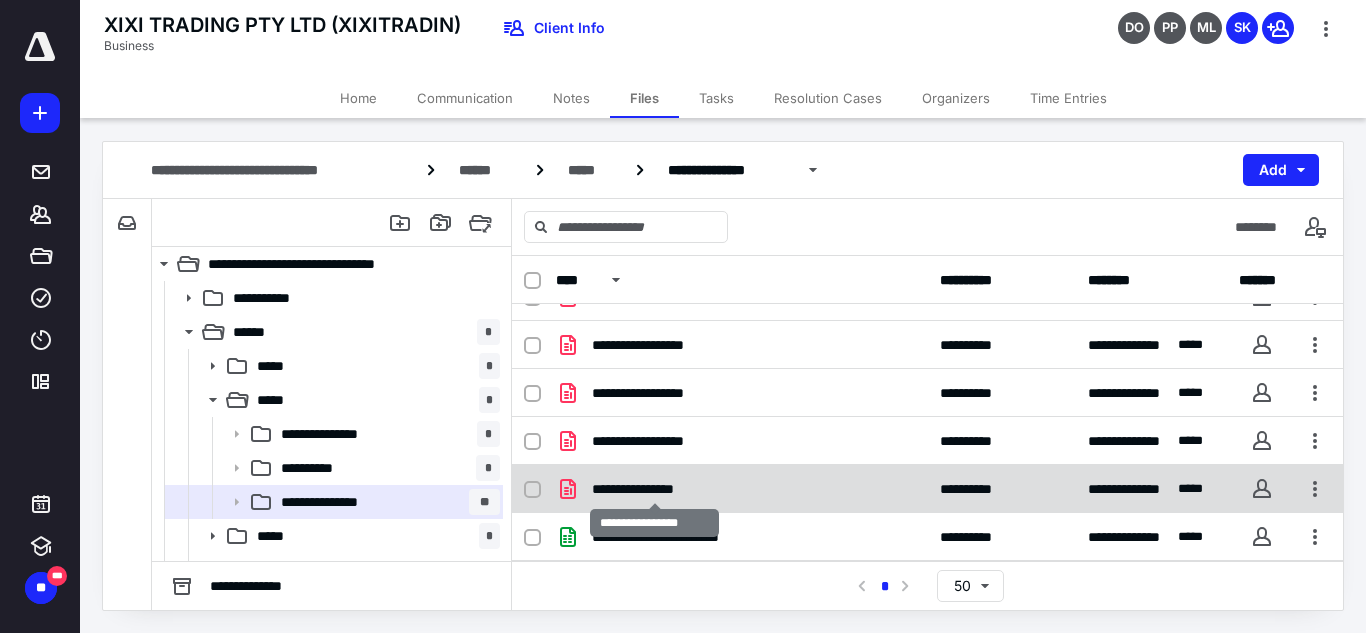 click on "**********" at bounding box center [654, 489] 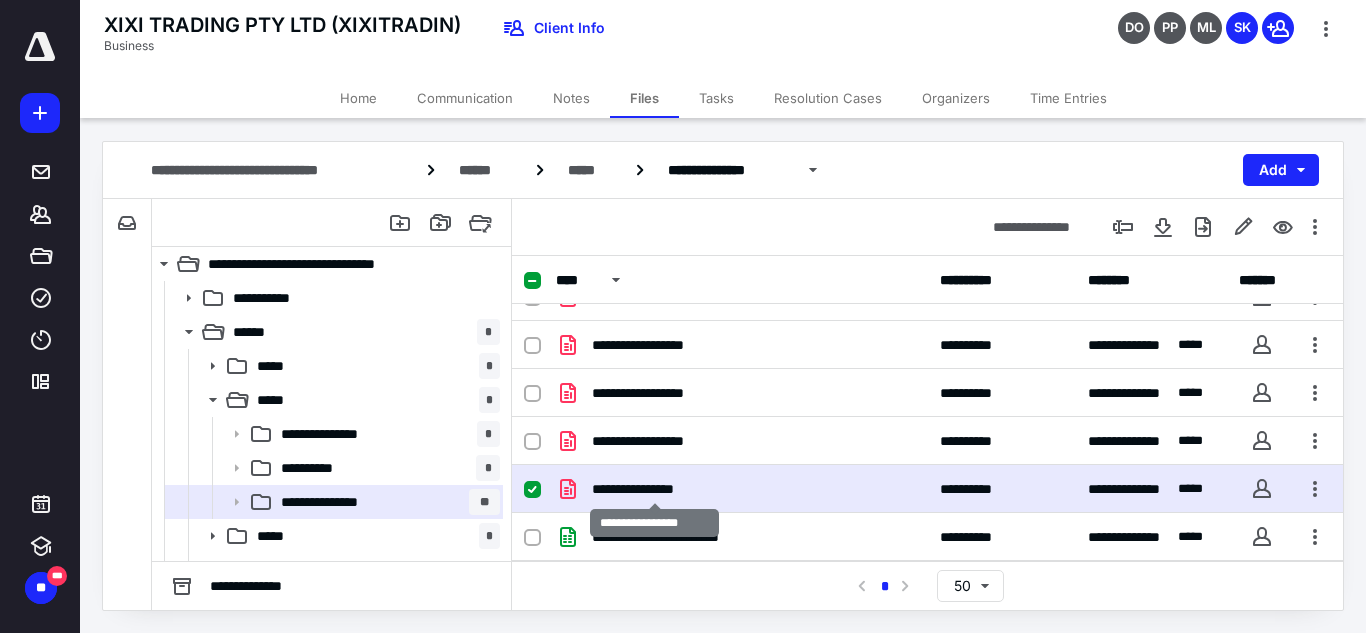 click on "**********" at bounding box center (654, 489) 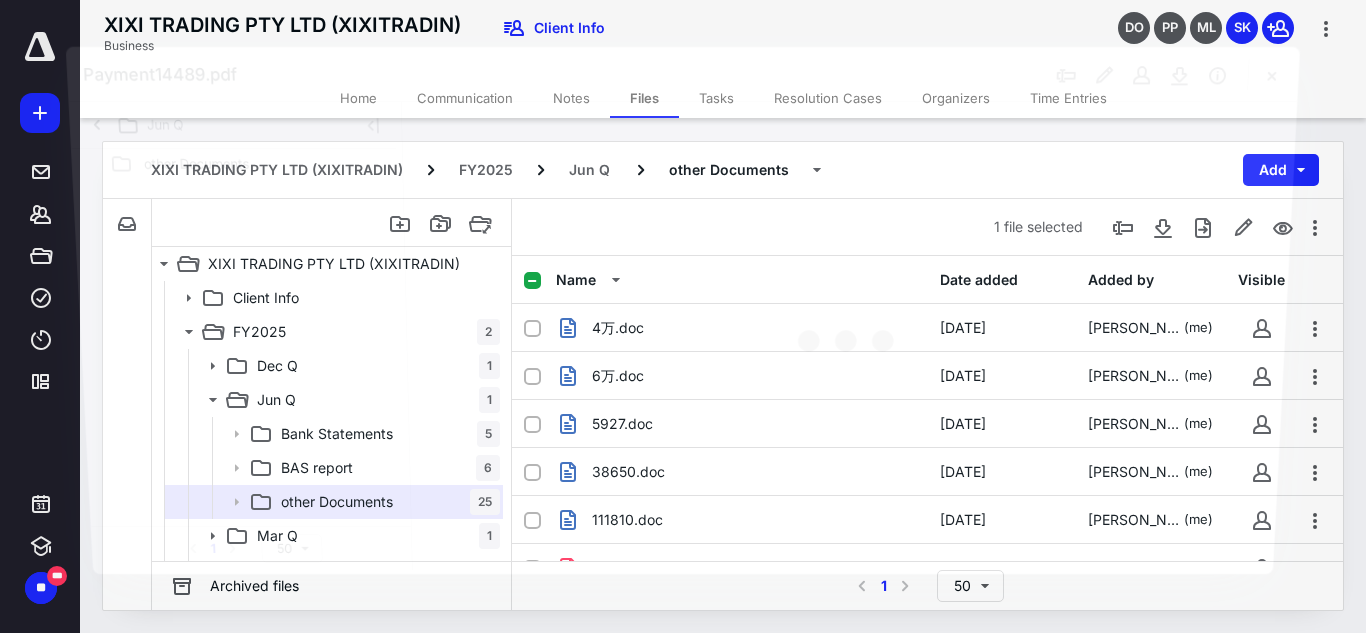 scroll, scrollTop: 943, scrollLeft: 0, axis: vertical 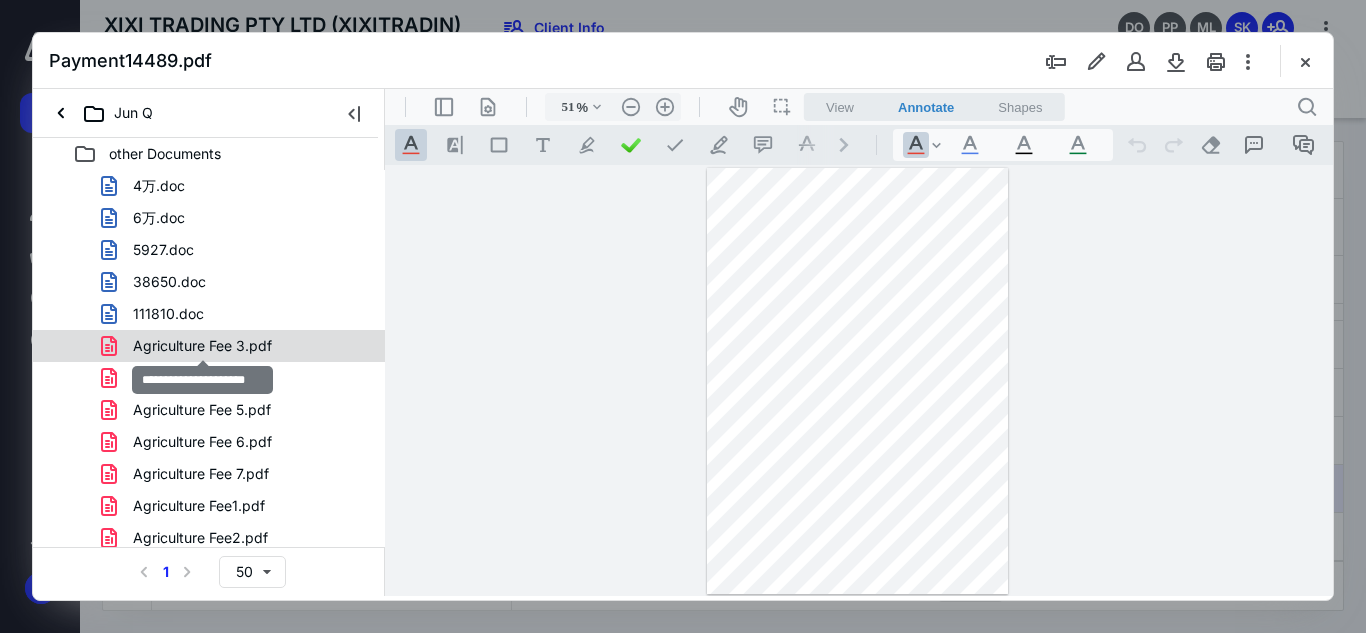 click on "Agriculture Fee 3.pdf" at bounding box center [202, 346] 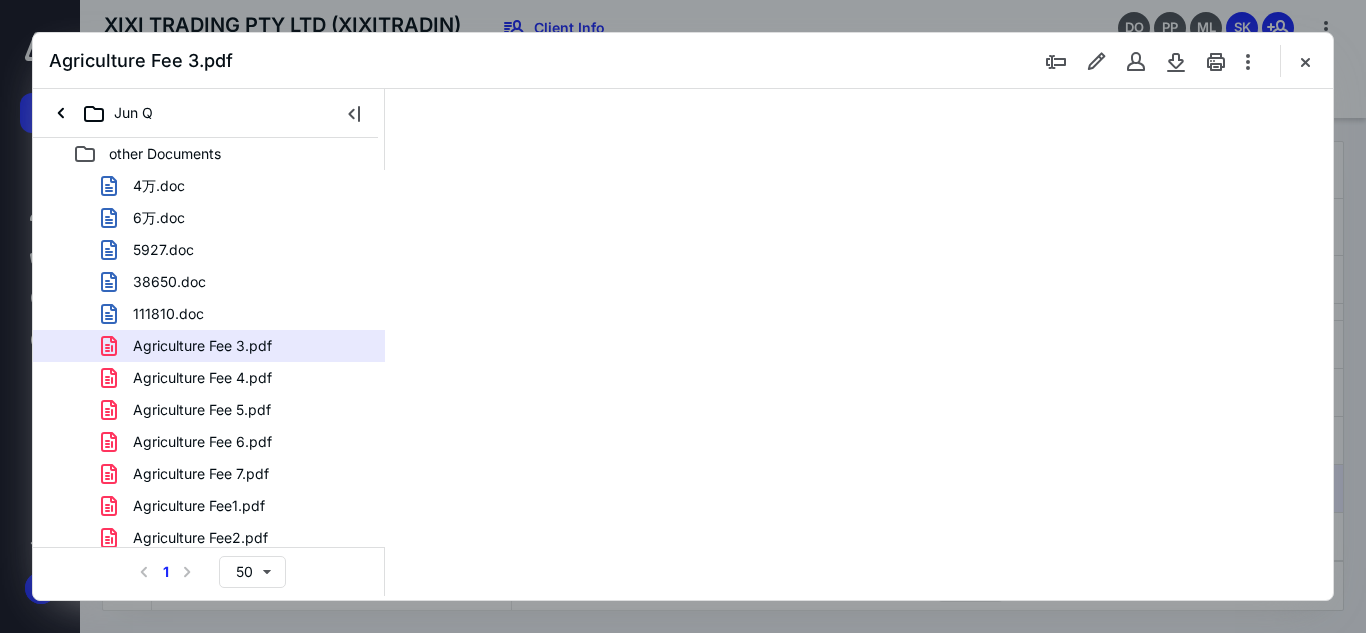 type on "51" 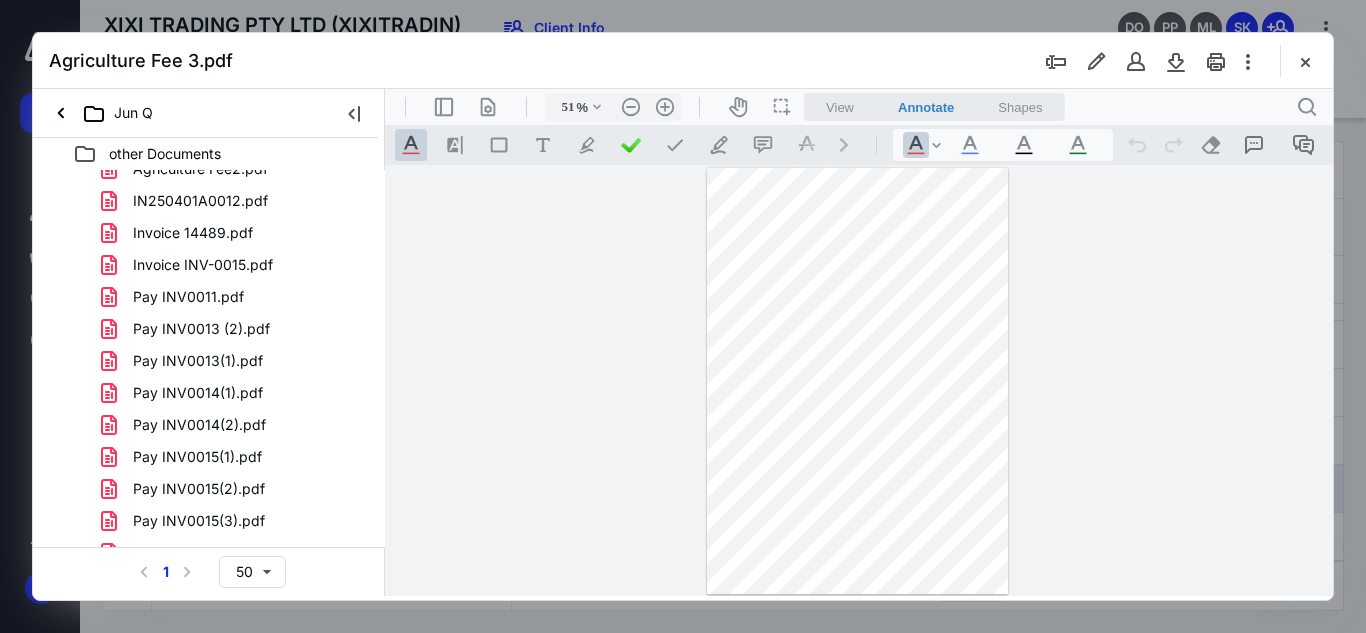 scroll, scrollTop: 423, scrollLeft: 0, axis: vertical 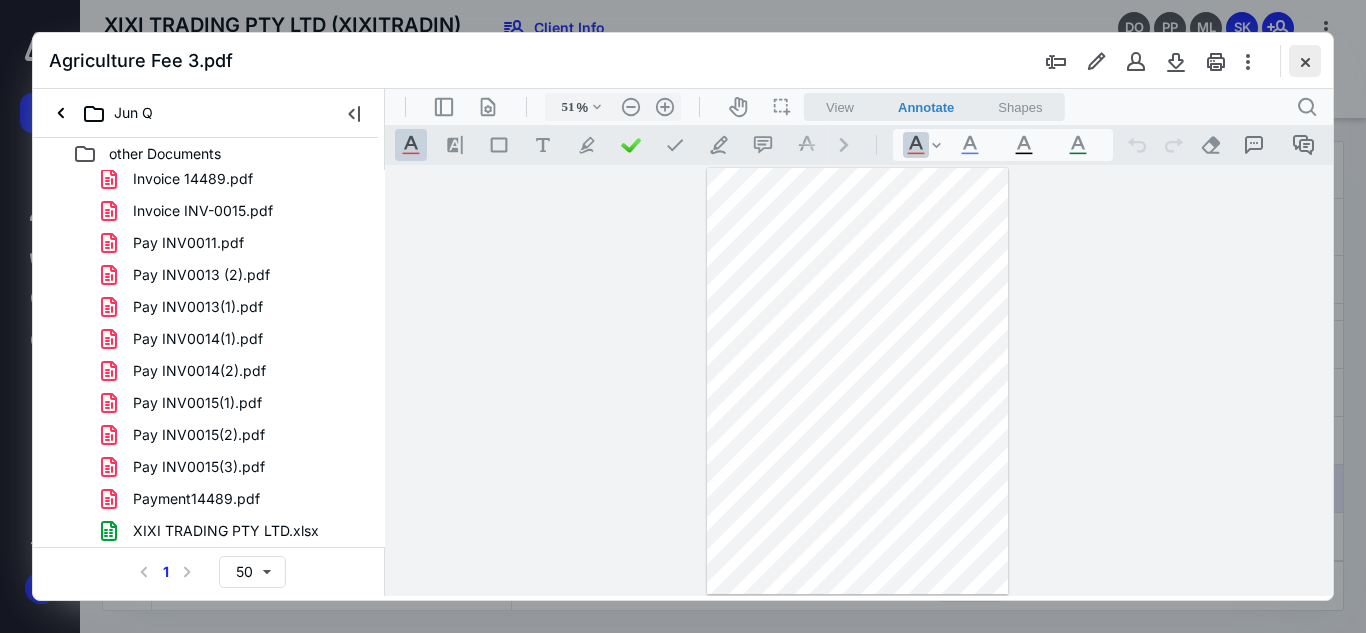 click at bounding box center [1305, 61] 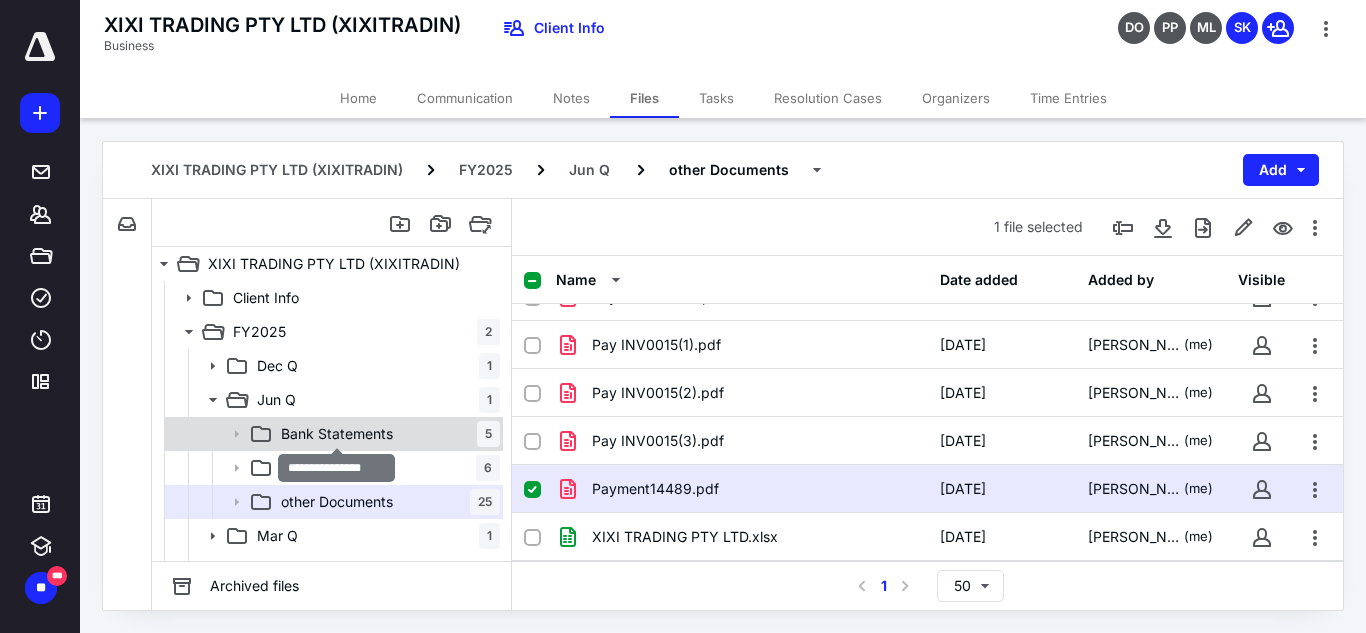 click on "Bank Statements" at bounding box center [337, 434] 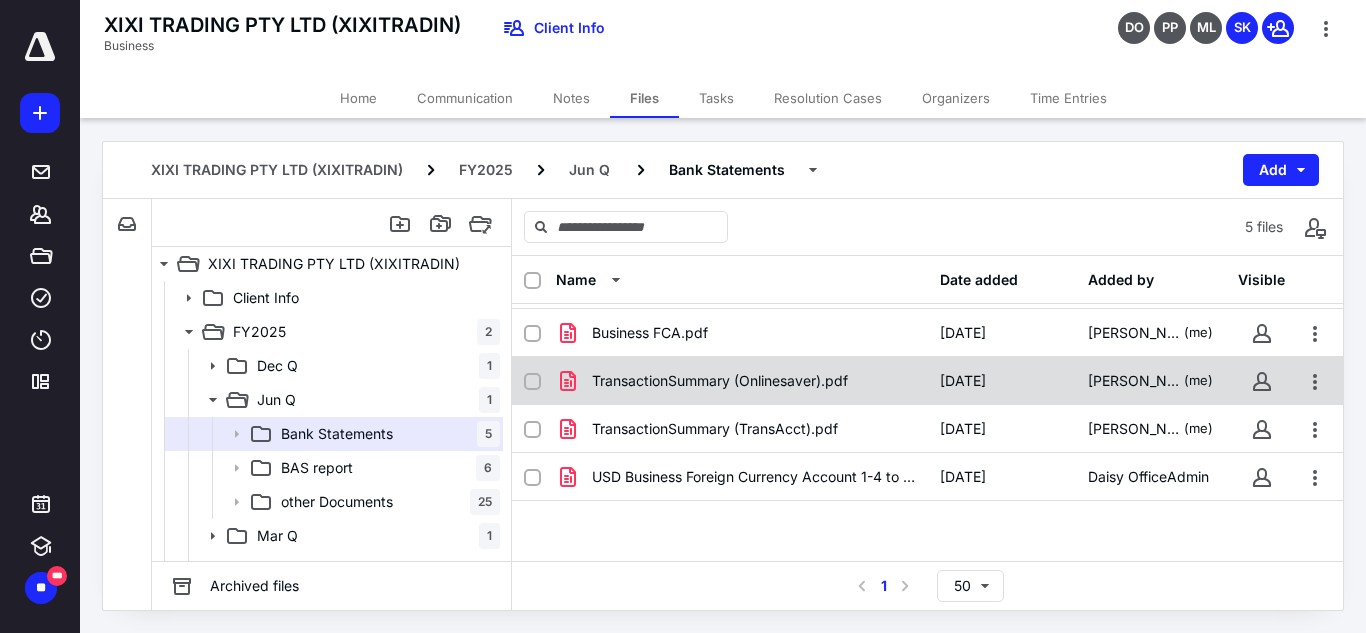 scroll, scrollTop: 0, scrollLeft: 0, axis: both 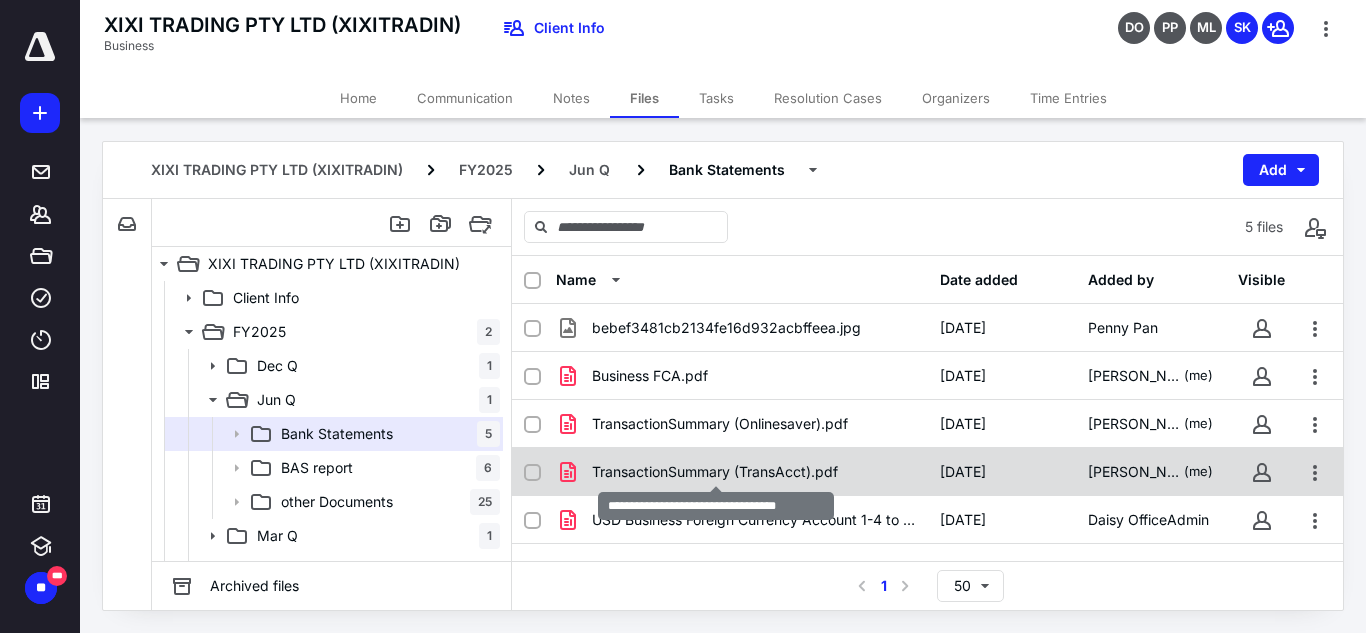 click on "TransactionSummary (TransAcct).pdf" at bounding box center [715, 472] 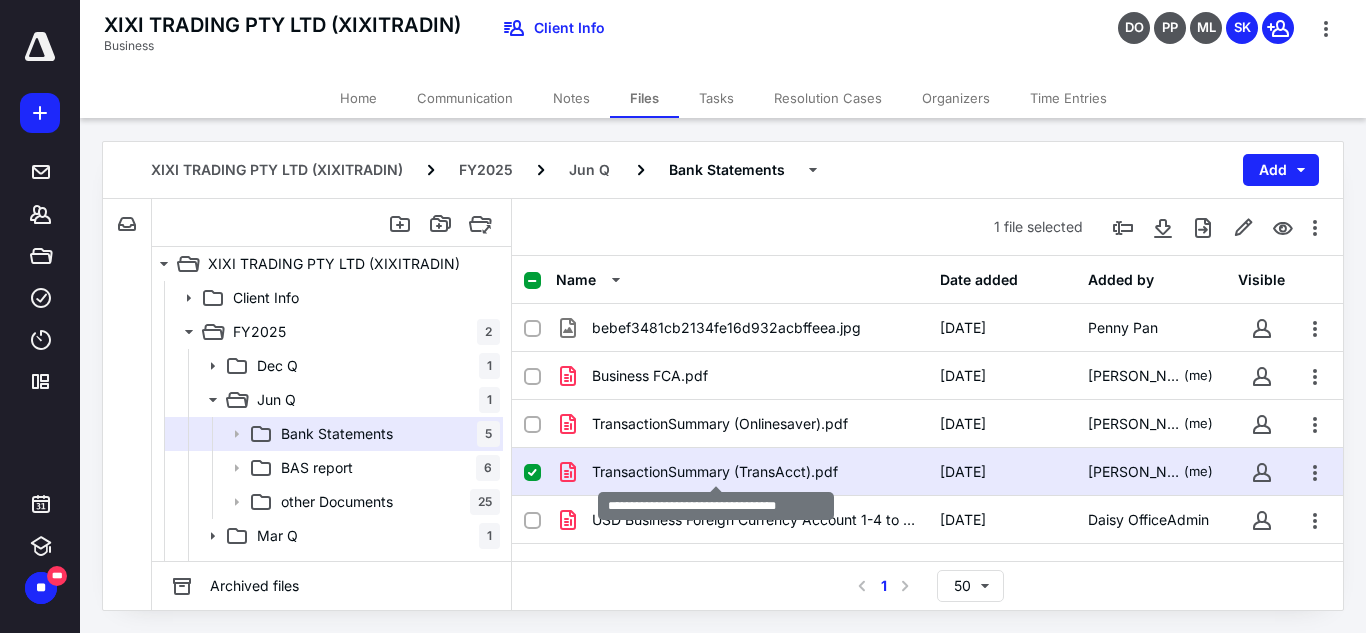click on "TransactionSummary (TransAcct).pdf" at bounding box center (715, 472) 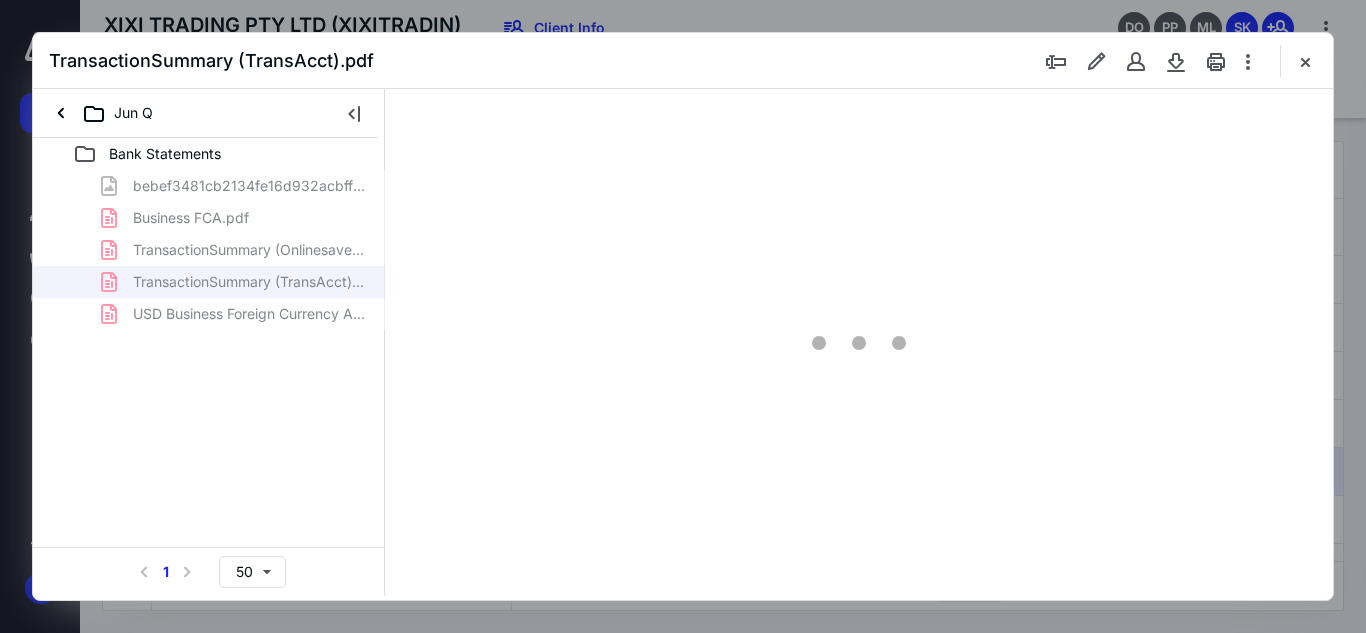 scroll, scrollTop: 0, scrollLeft: 0, axis: both 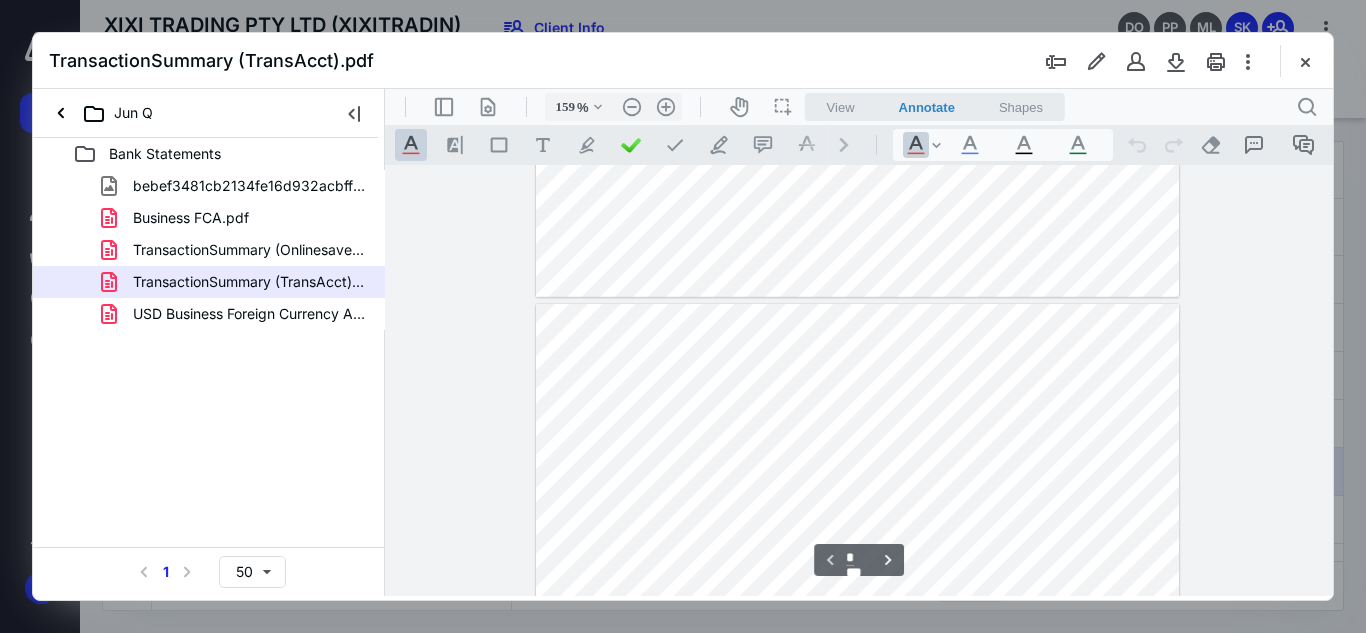 type on "109" 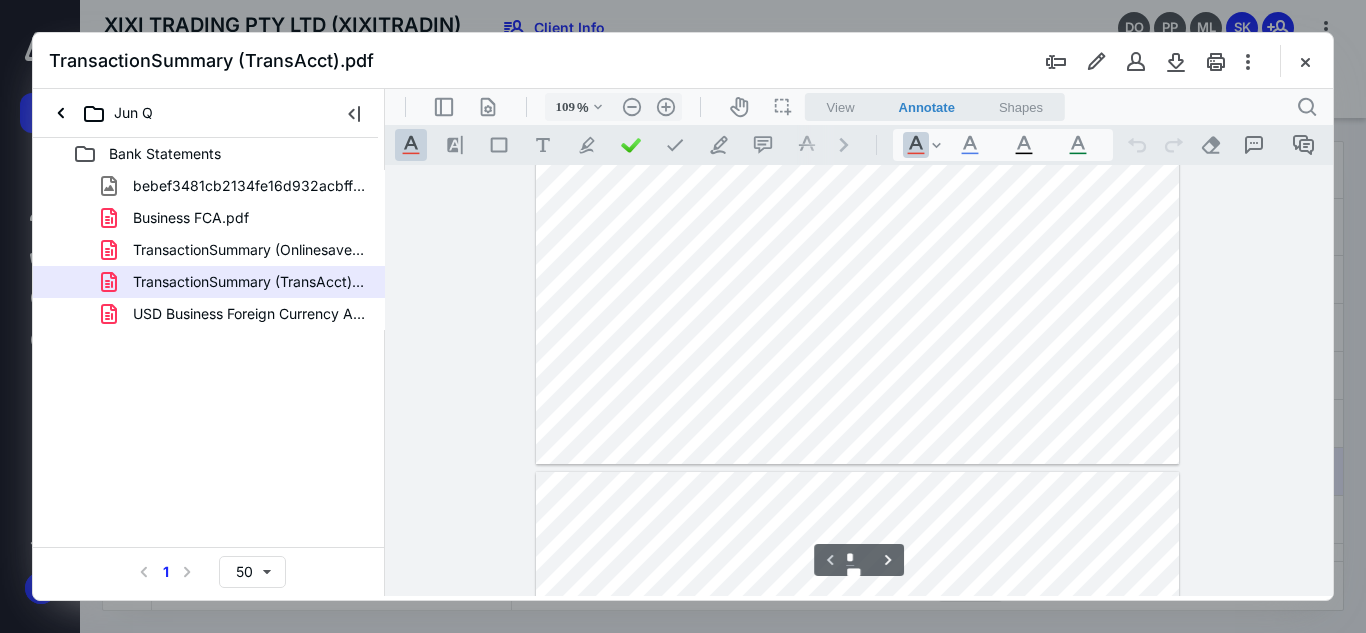 type on "*" 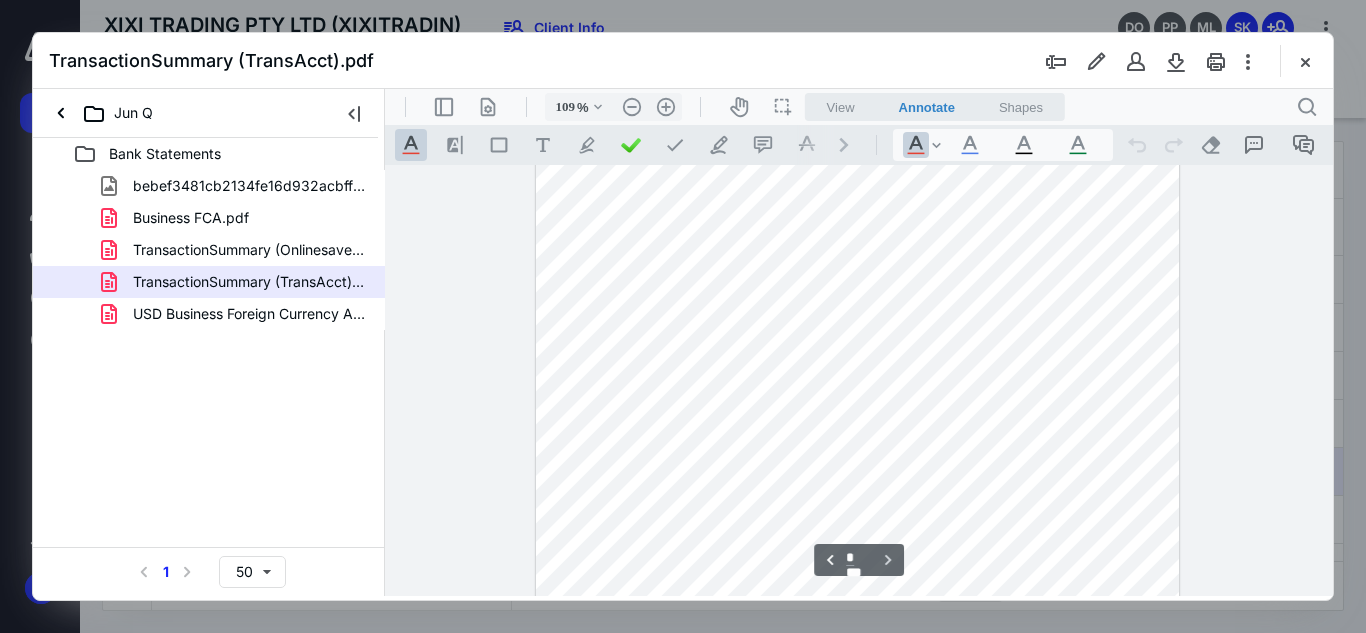 scroll, scrollTop: 962, scrollLeft: 0, axis: vertical 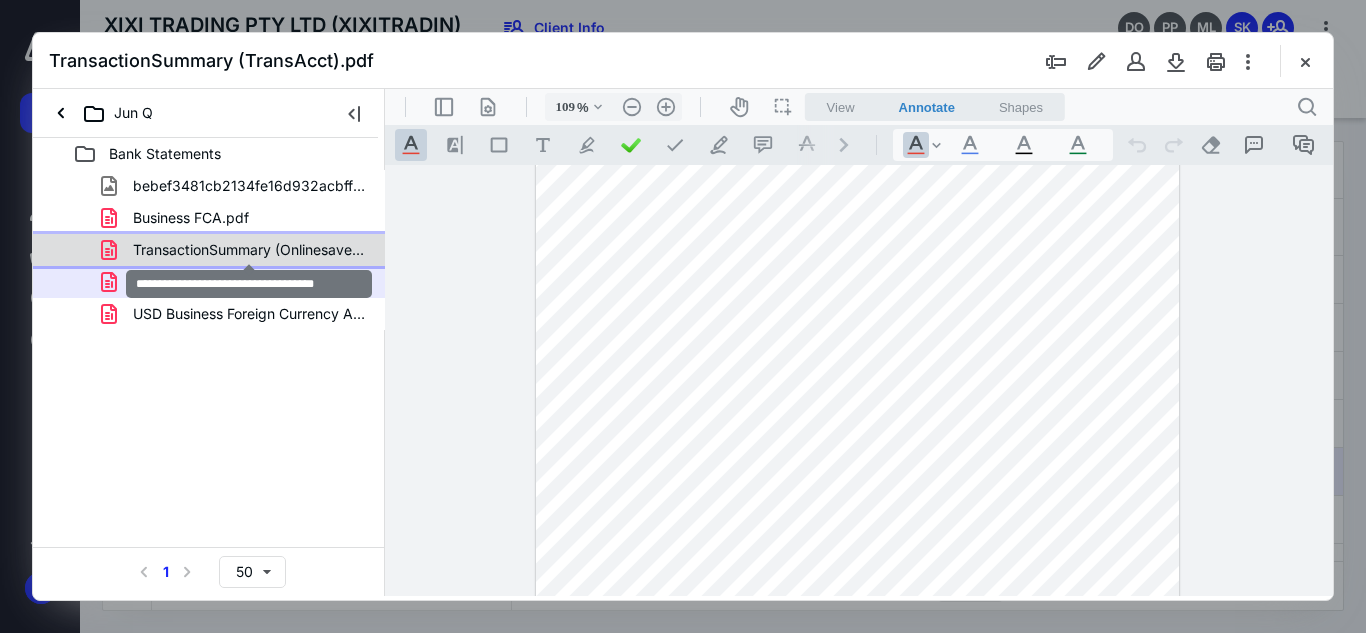 click on "TransactionSummary (Onlinesaver).pdf" at bounding box center (249, 250) 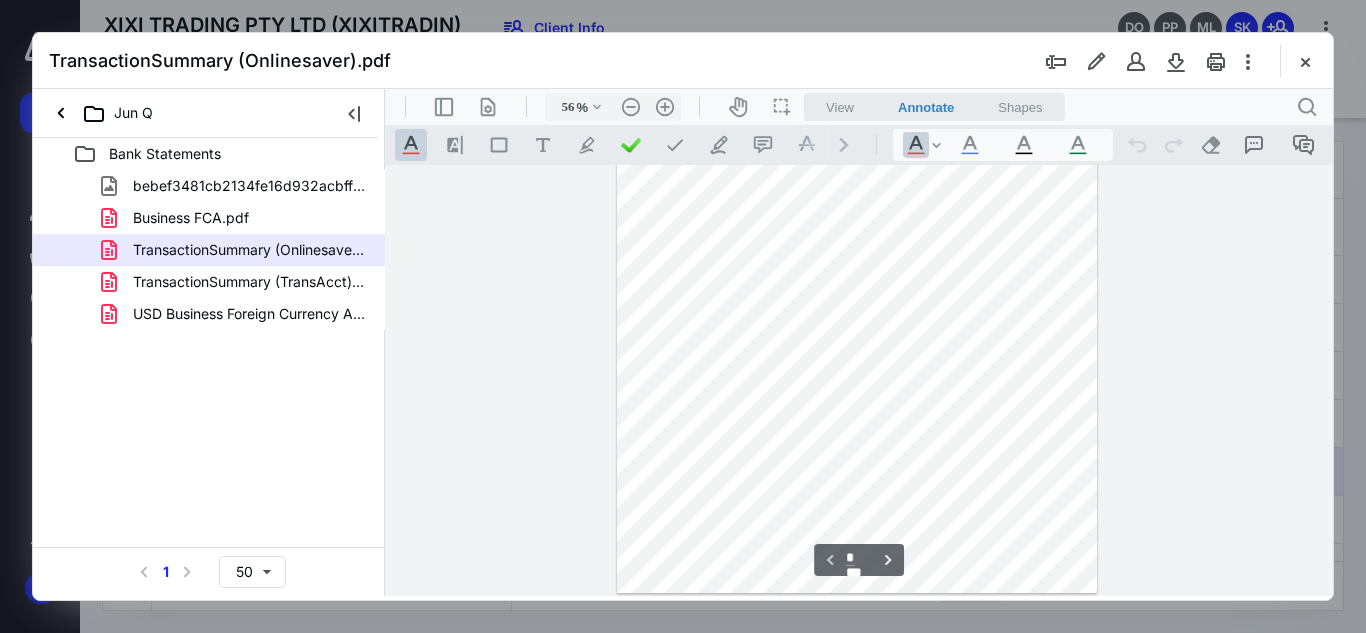 scroll, scrollTop: 0, scrollLeft: 0, axis: both 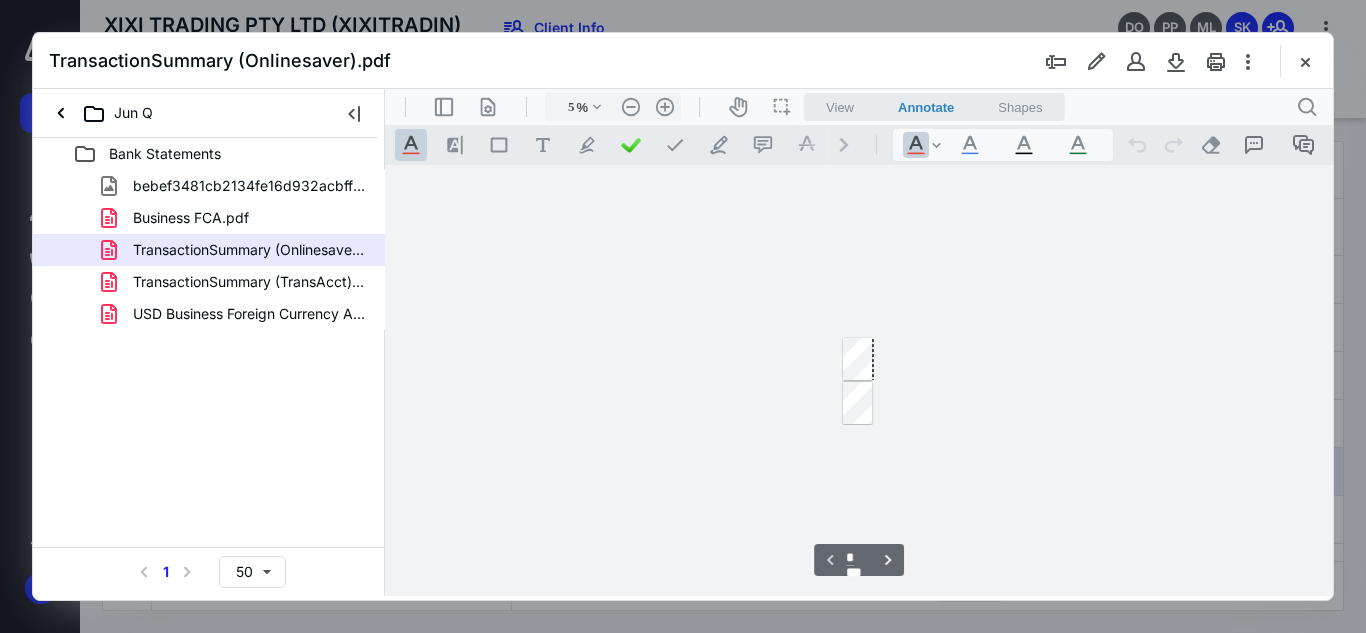 click at bounding box center (858, 359) 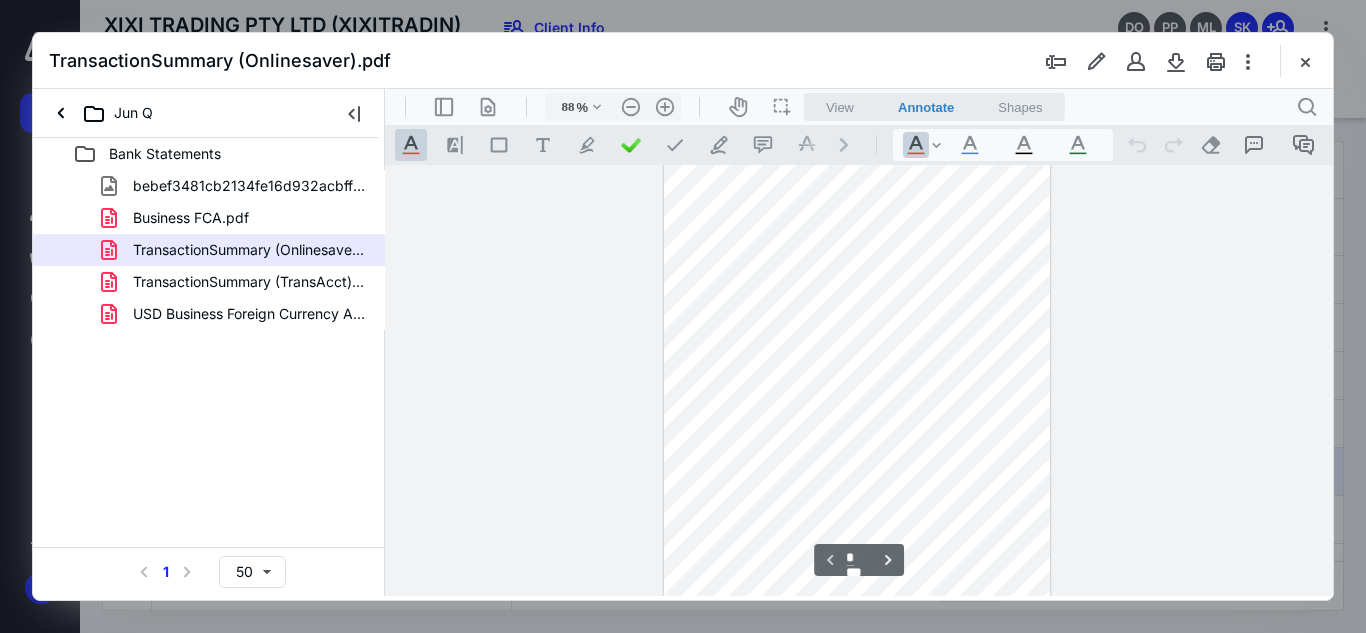 scroll, scrollTop: 202, scrollLeft: 0, axis: vertical 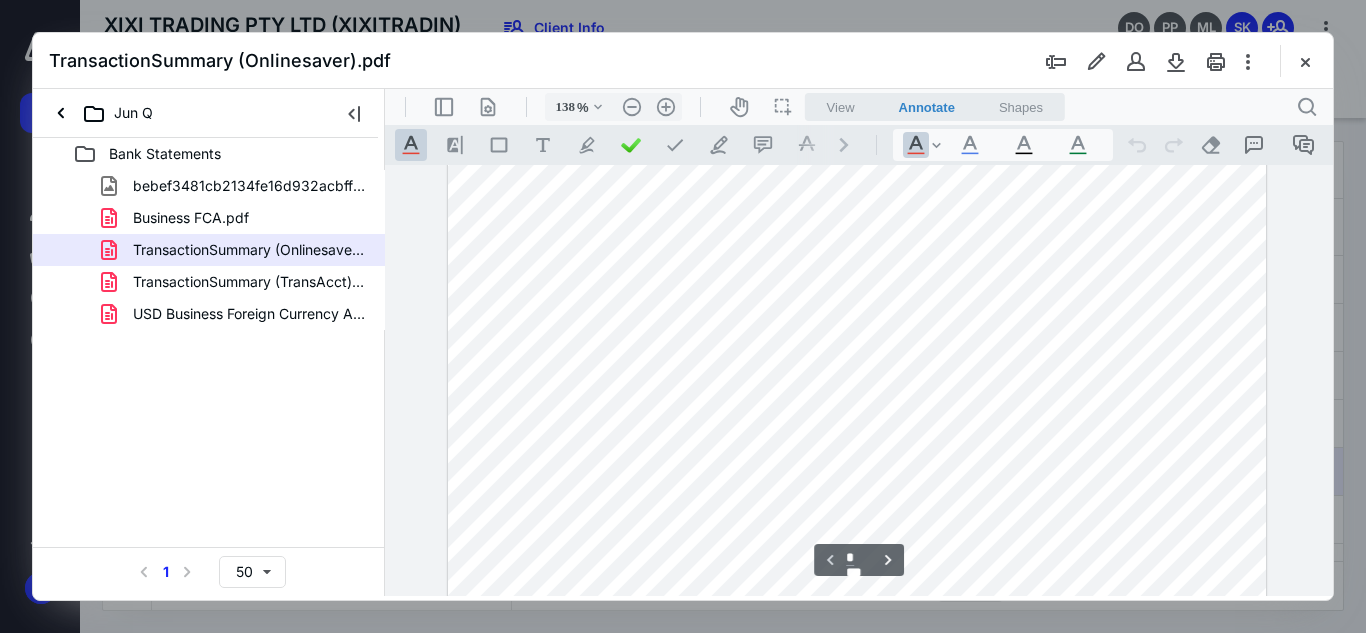 type on "163" 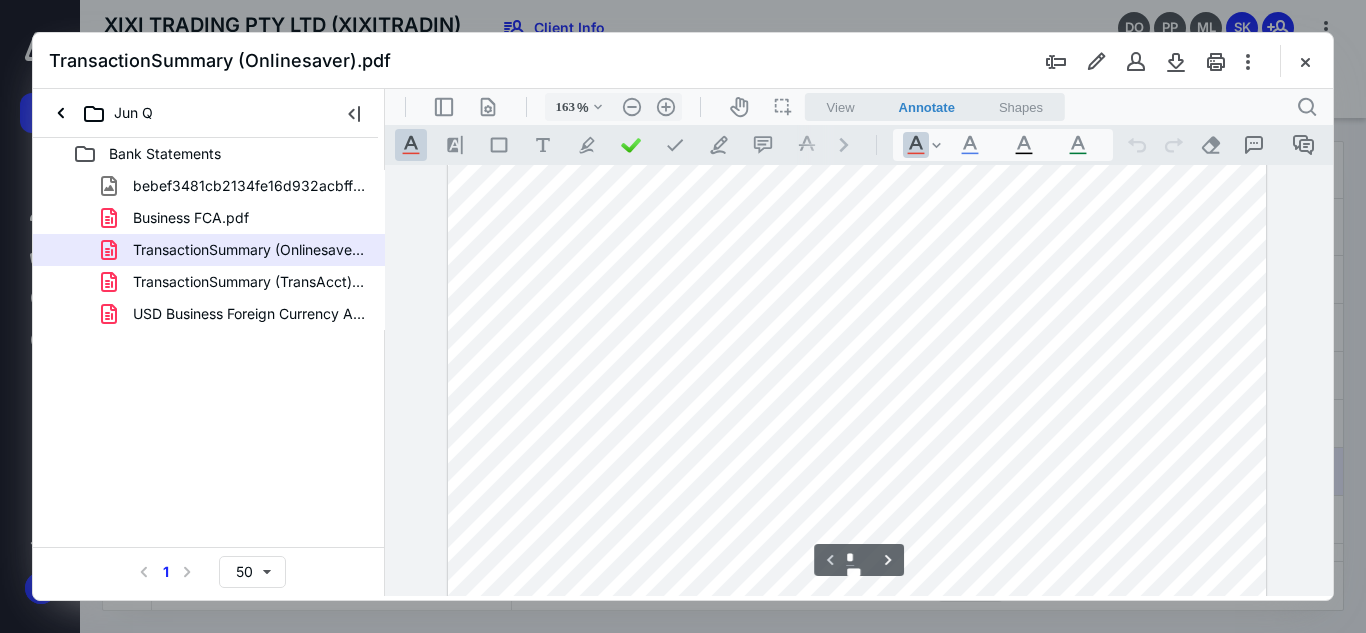scroll, scrollTop: 377, scrollLeft: 21, axis: both 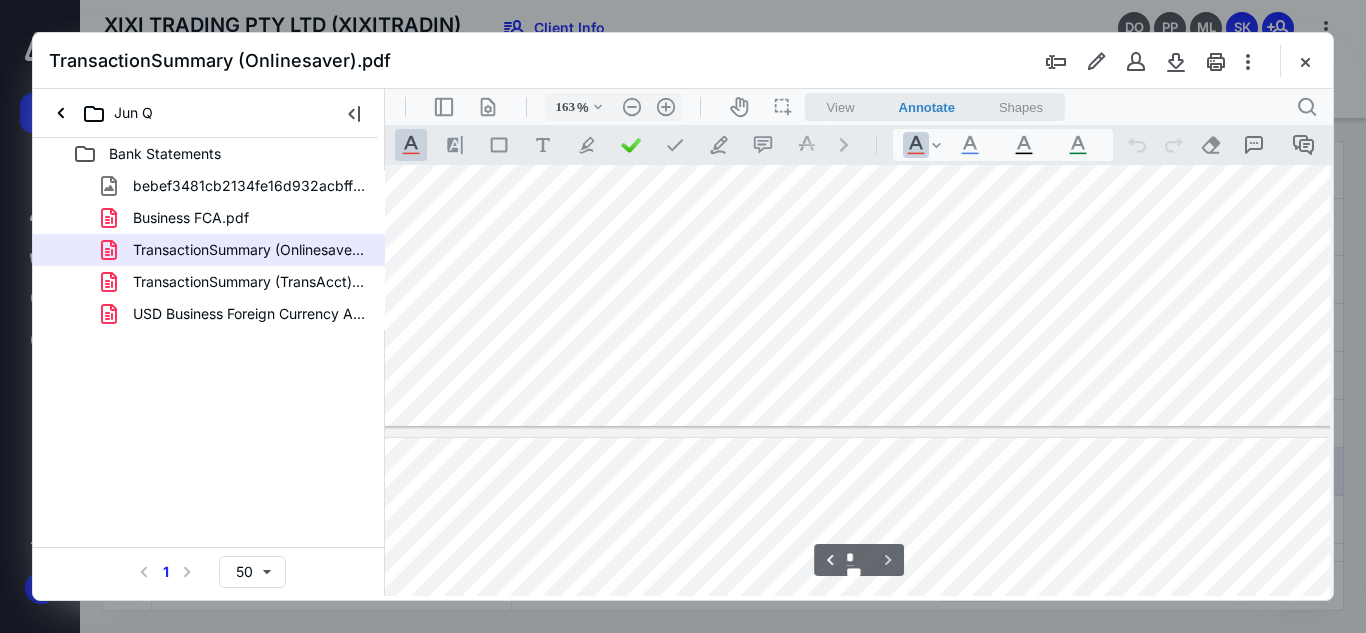 type on "*" 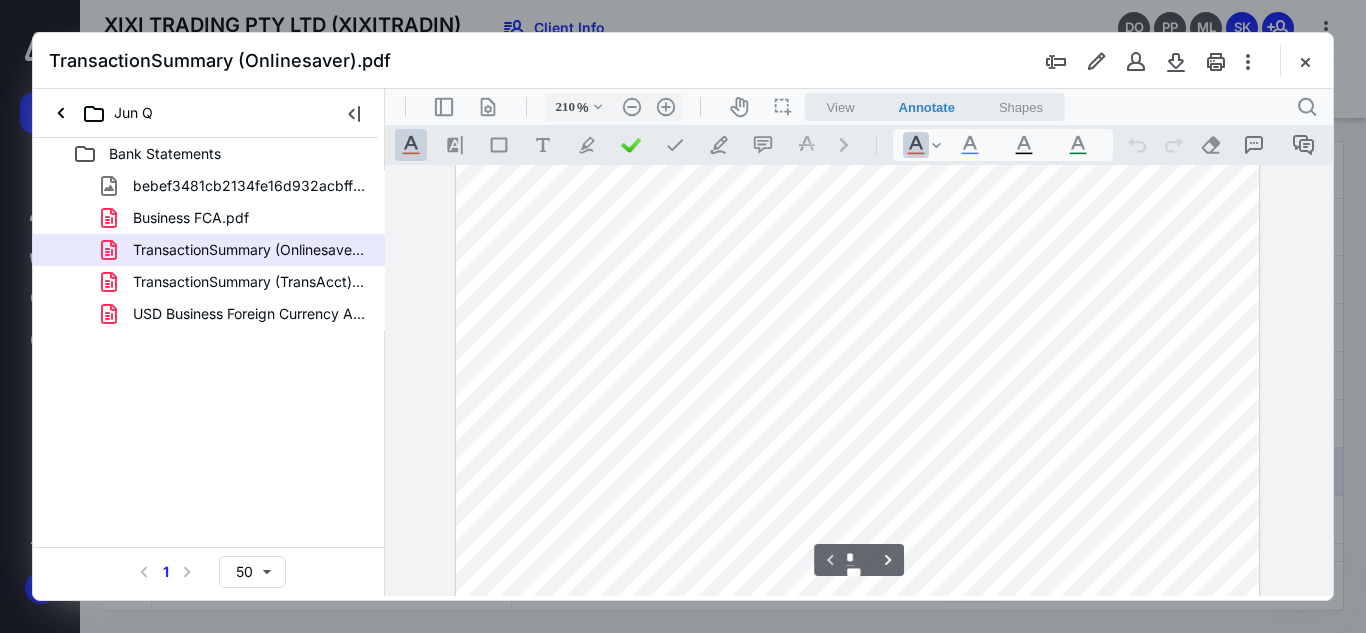 scroll, scrollTop: 656, scrollLeft: 165, axis: both 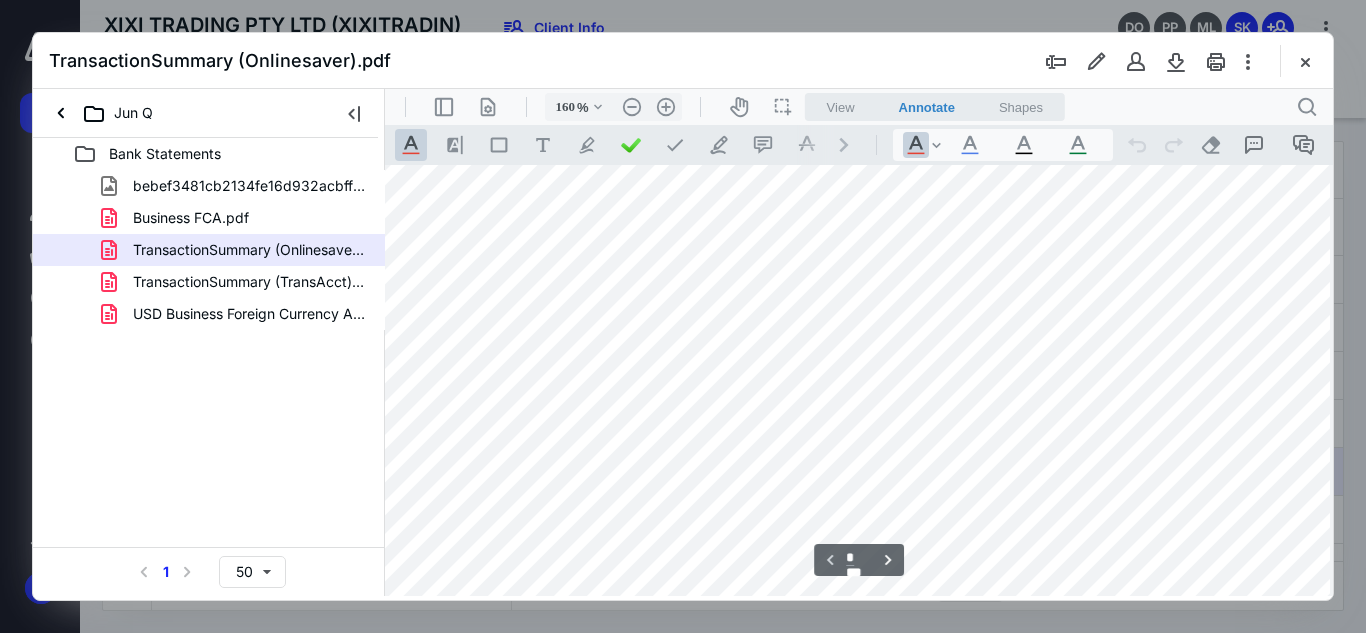 type on "110" 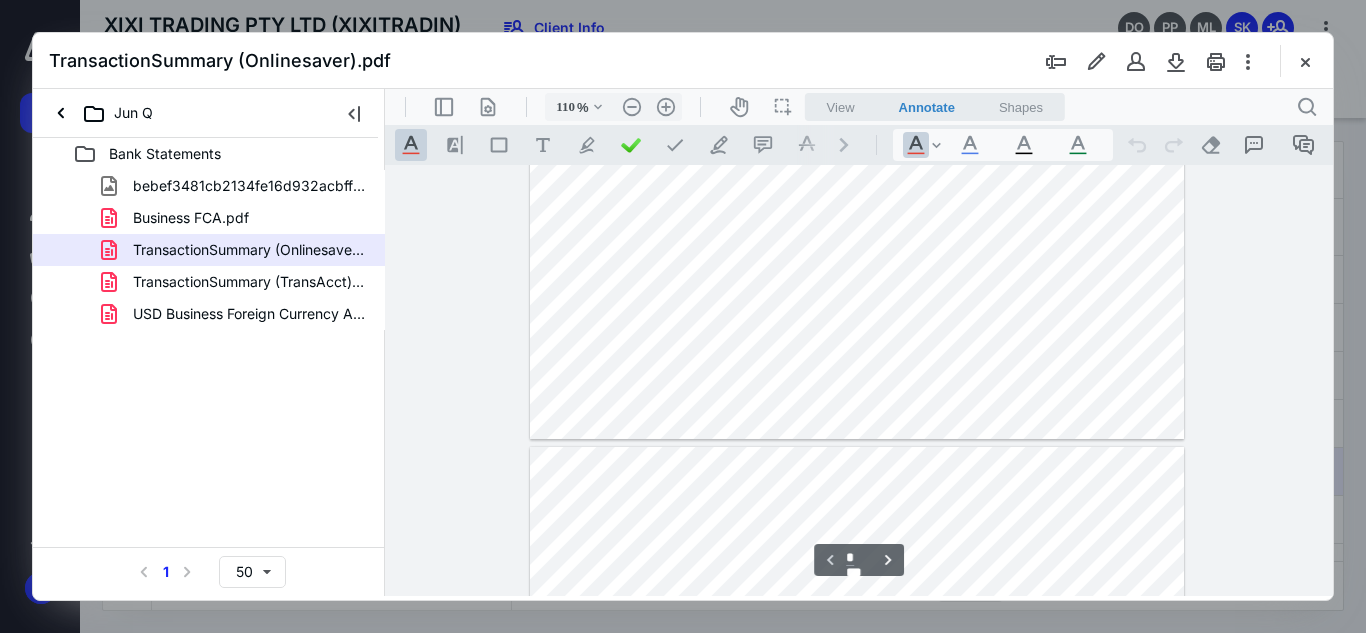 scroll, scrollTop: 252, scrollLeft: 0, axis: vertical 